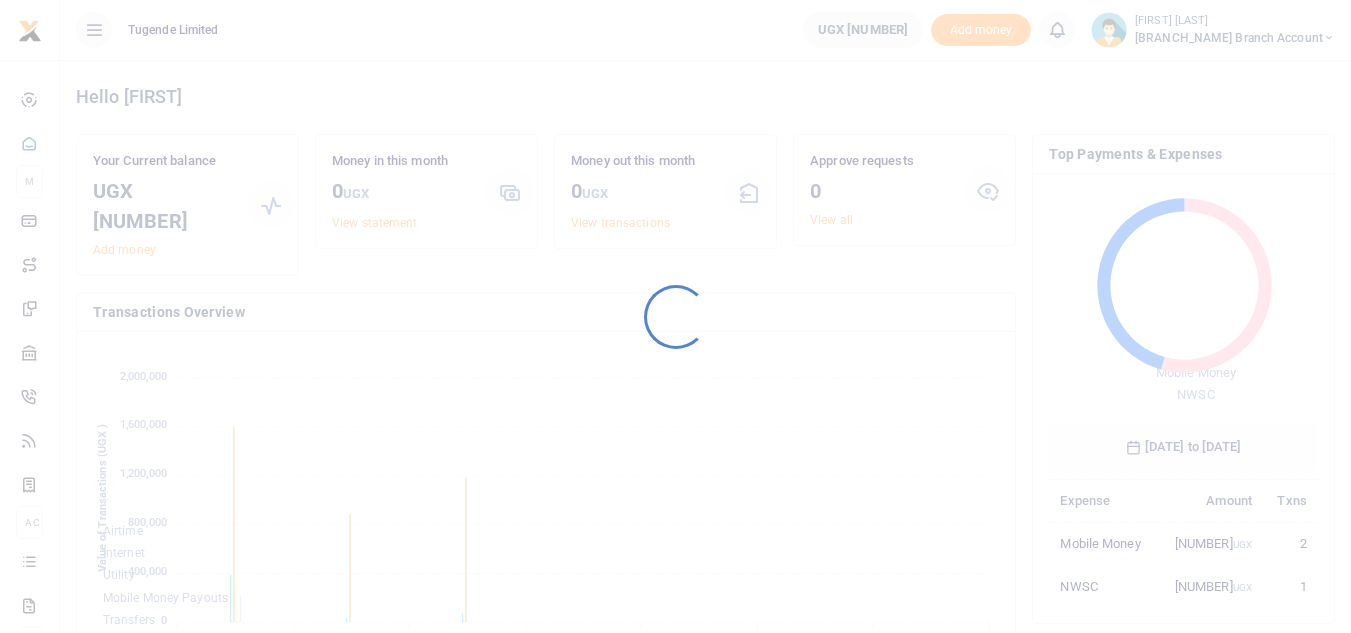 scroll, scrollTop: 0, scrollLeft: 0, axis: both 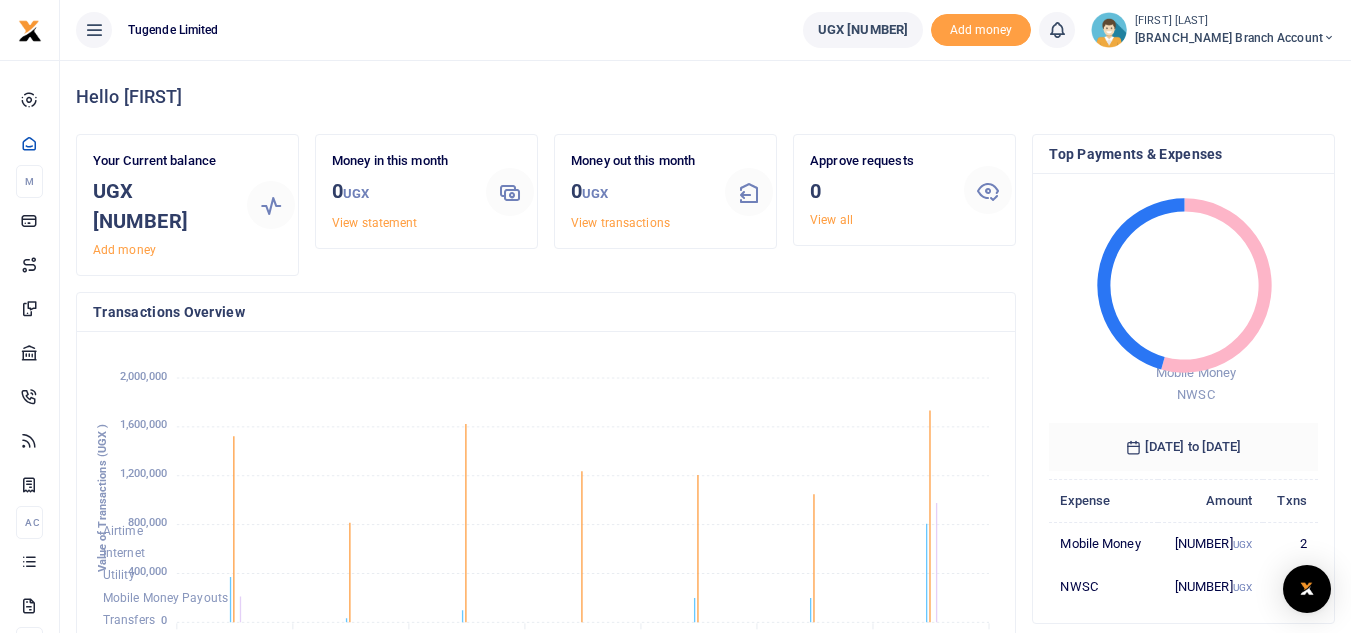 click on "[BRANCH_NAME] branch account" at bounding box center [1235, 38] 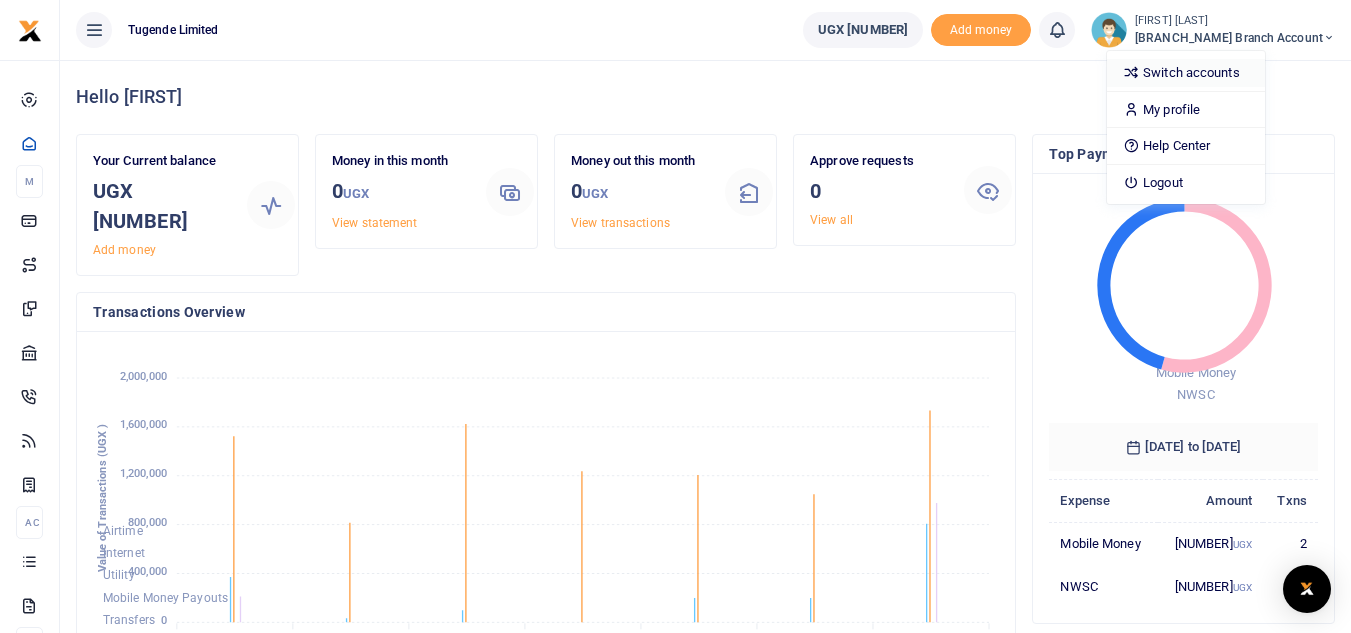 click on "Switch accounts" at bounding box center [1186, 73] 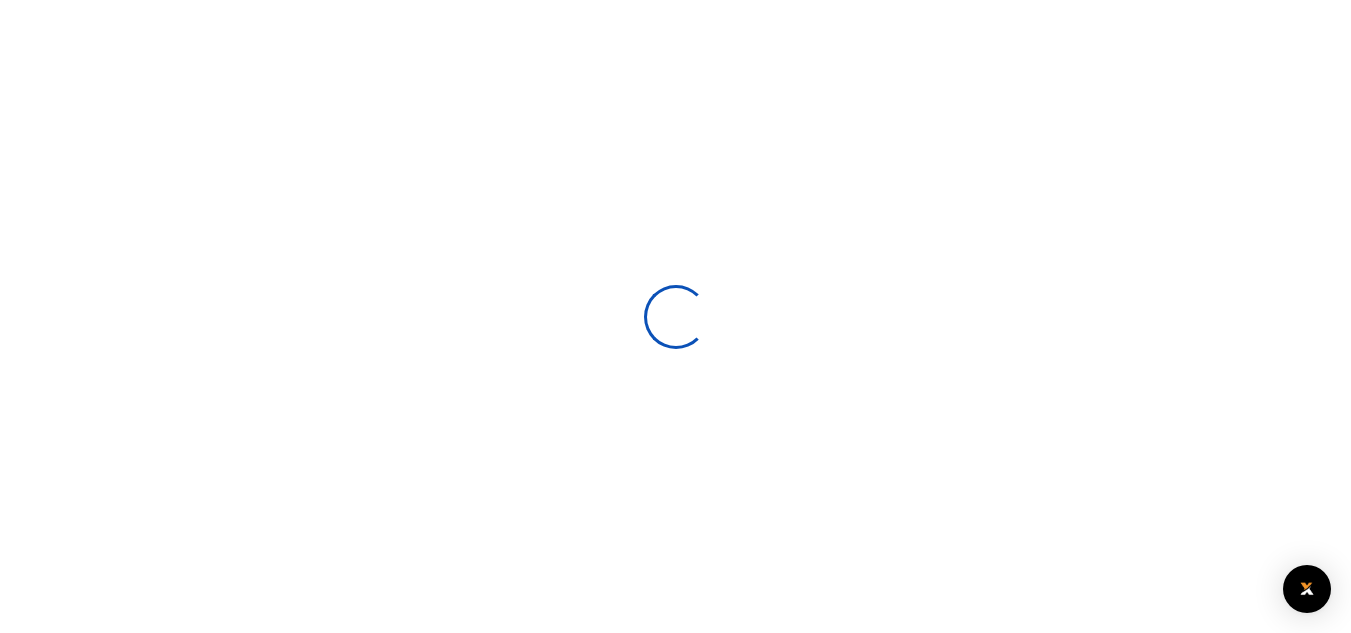 scroll, scrollTop: 0, scrollLeft: 0, axis: both 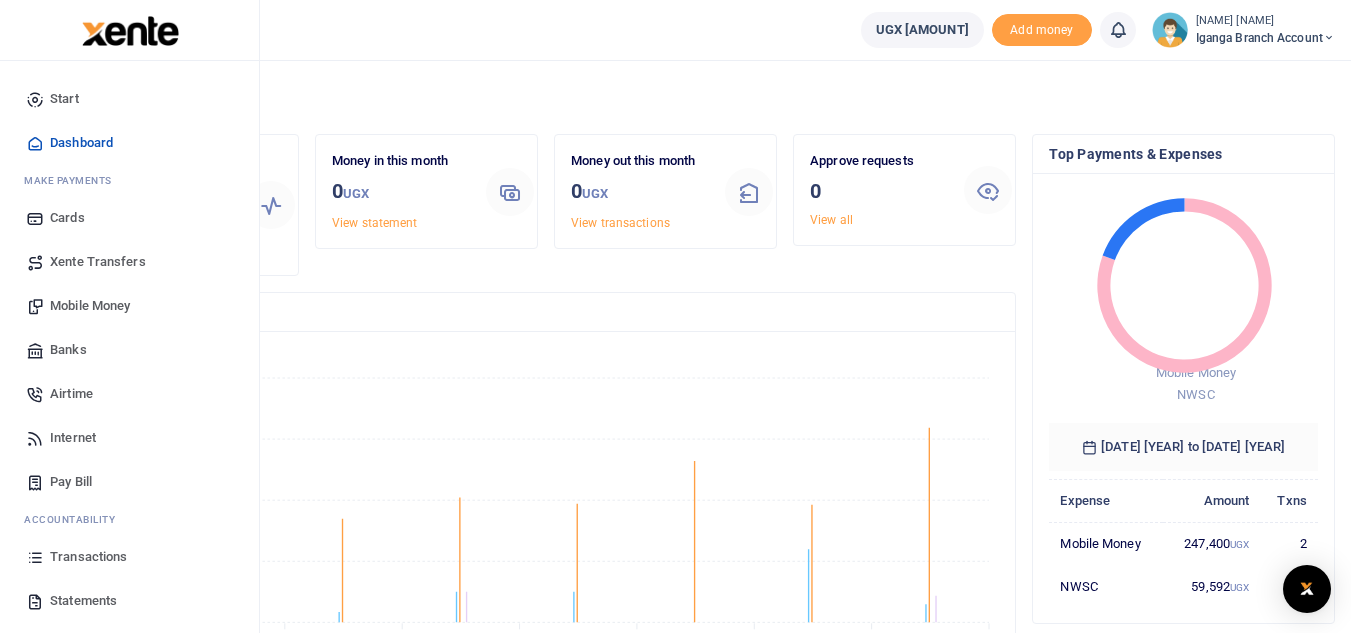 click on "Statements" at bounding box center [83, 601] 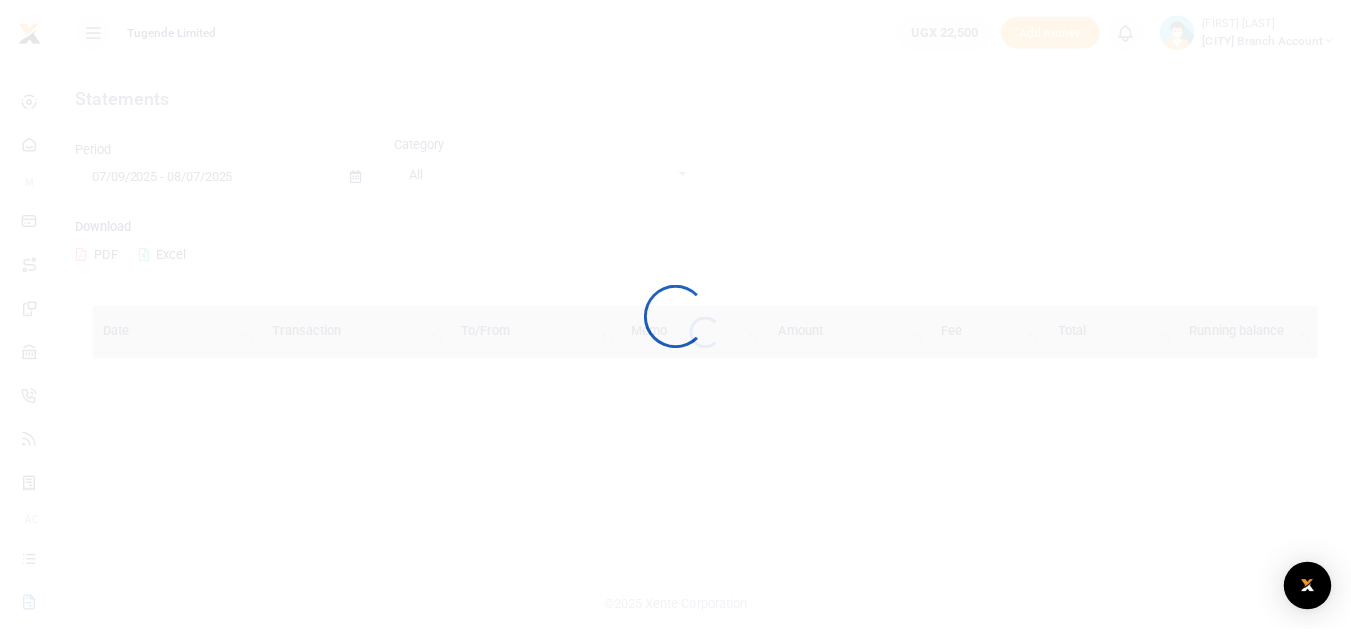 scroll, scrollTop: 0, scrollLeft: 0, axis: both 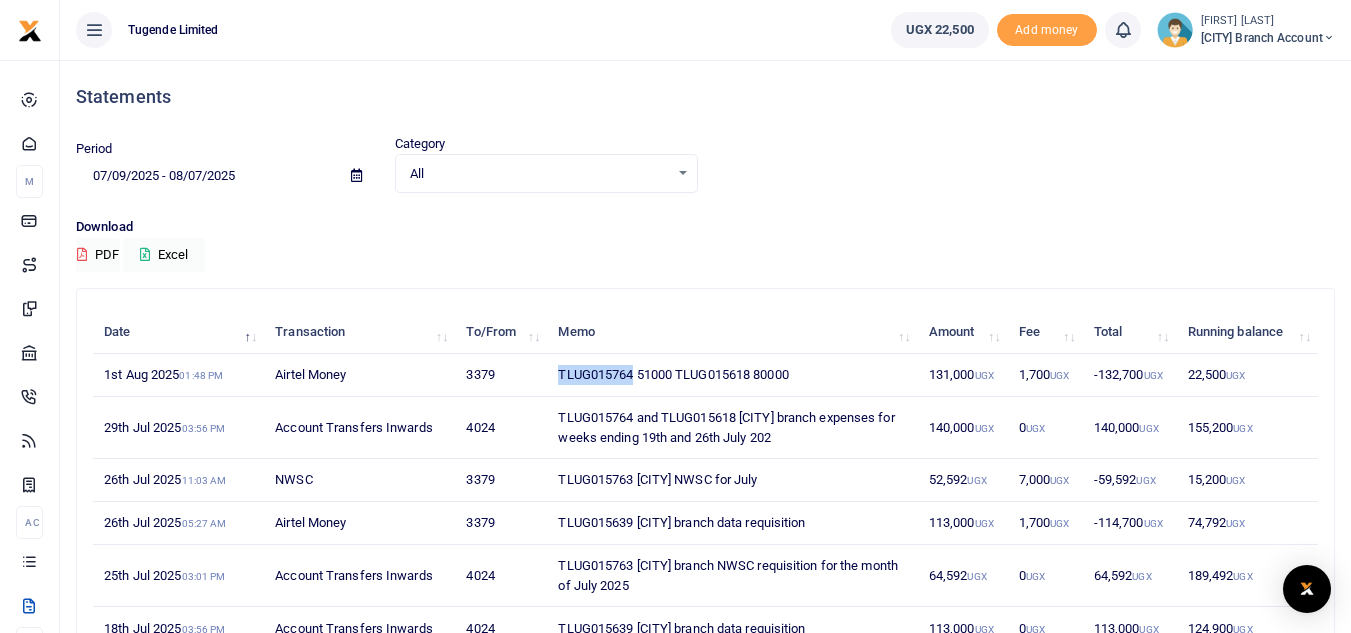 drag, startPoint x: 633, startPoint y: 374, endPoint x: 540, endPoint y: 374, distance: 93 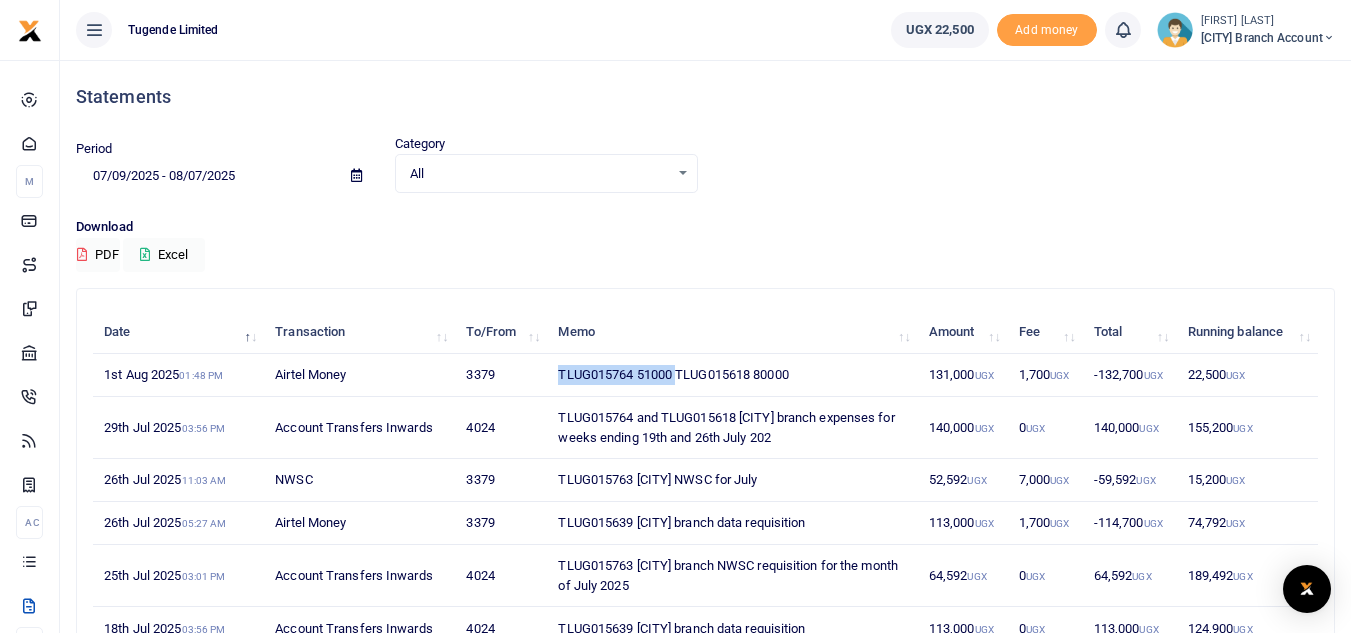 drag, startPoint x: 677, startPoint y: 376, endPoint x: 576, endPoint y: 374, distance: 101.0198 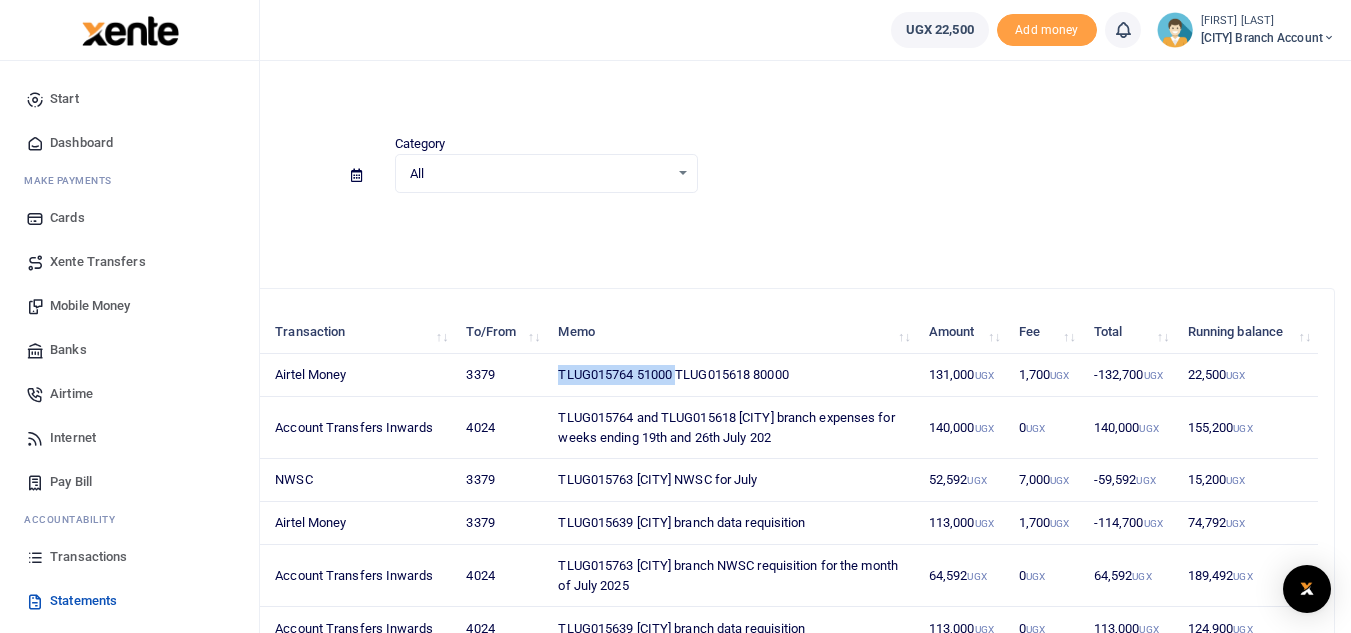 click on "Mobile Money" at bounding box center (90, 306) 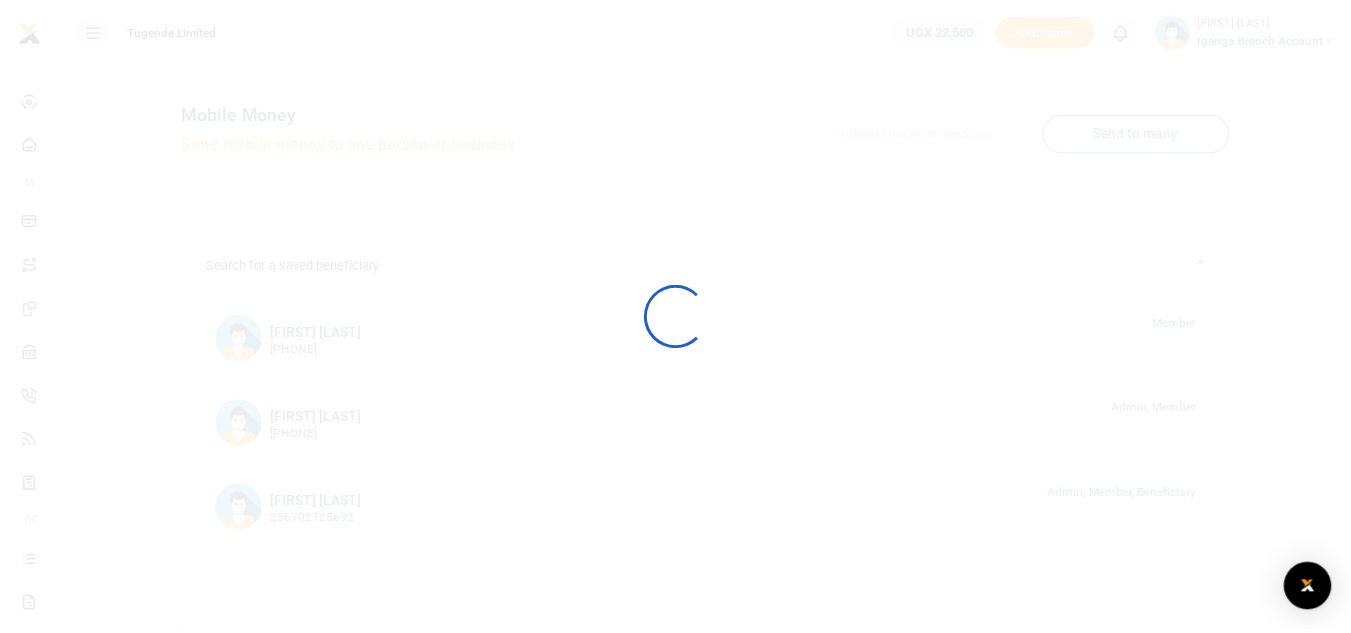 scroll, scrollTop: 0, scrollLeft: 0, axis: both 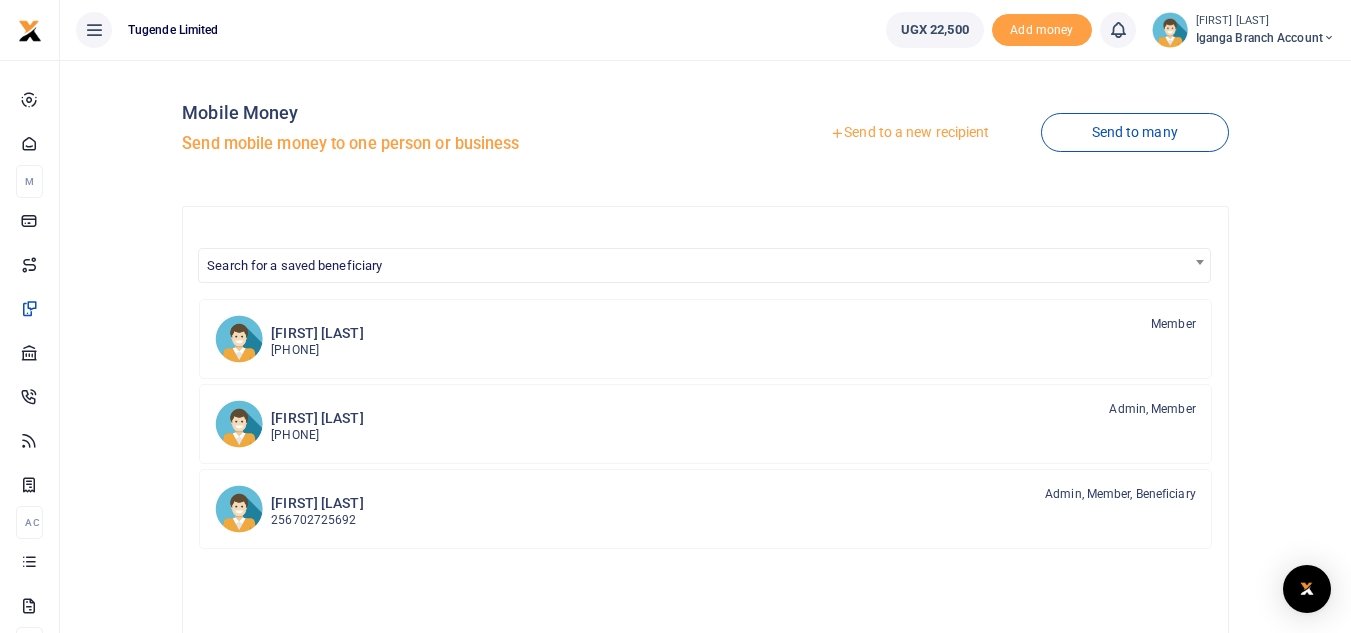 click on "Send to a new recipient" at bounding box center [909, 133] 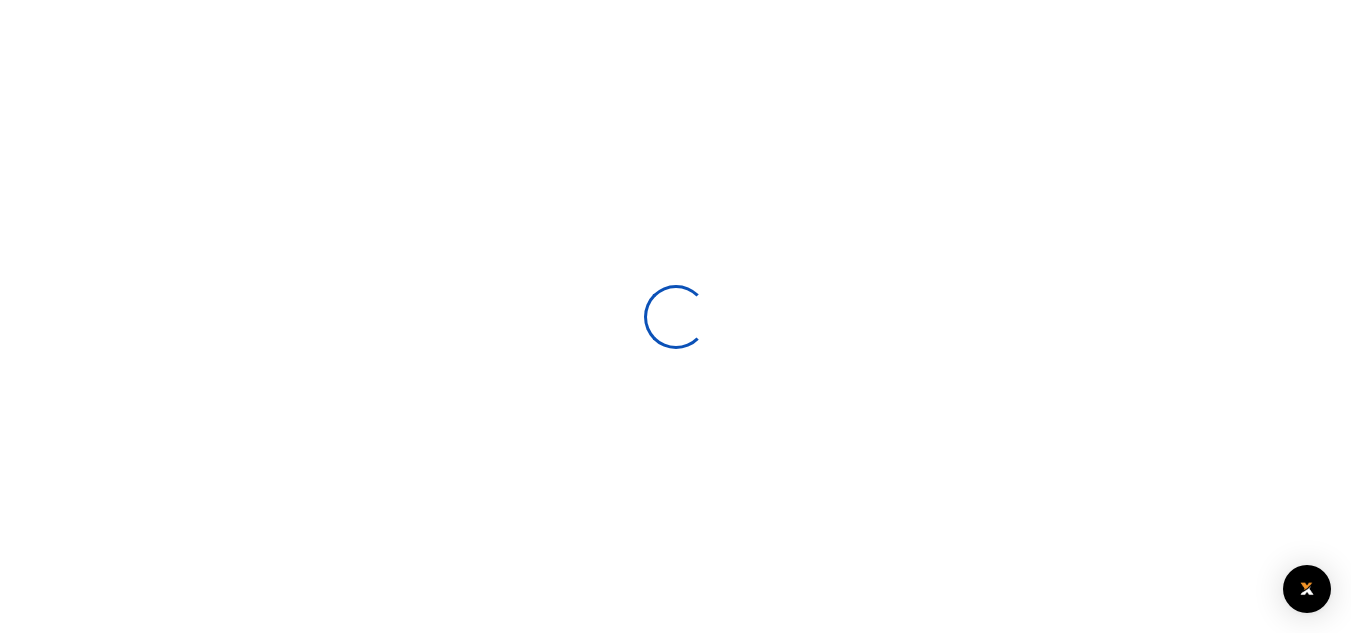 scroll, scrollTop: 0, scrollLeft: 0, axis: both 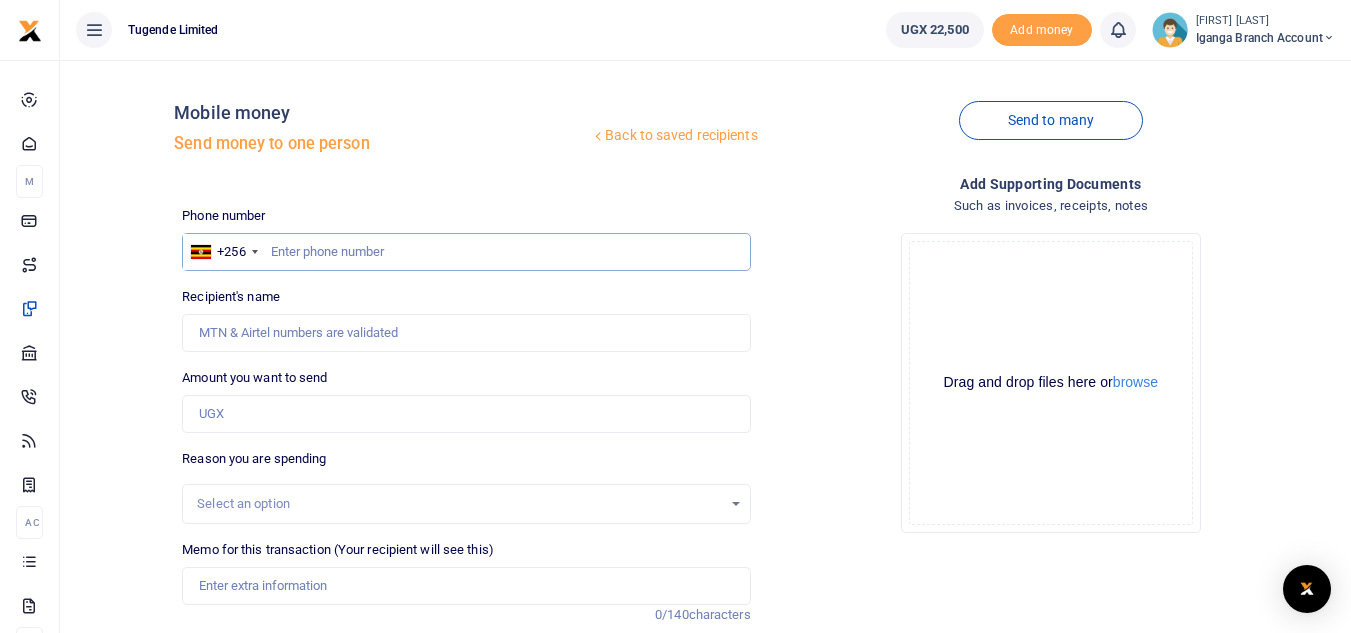 click at bounding box center (466, 252) 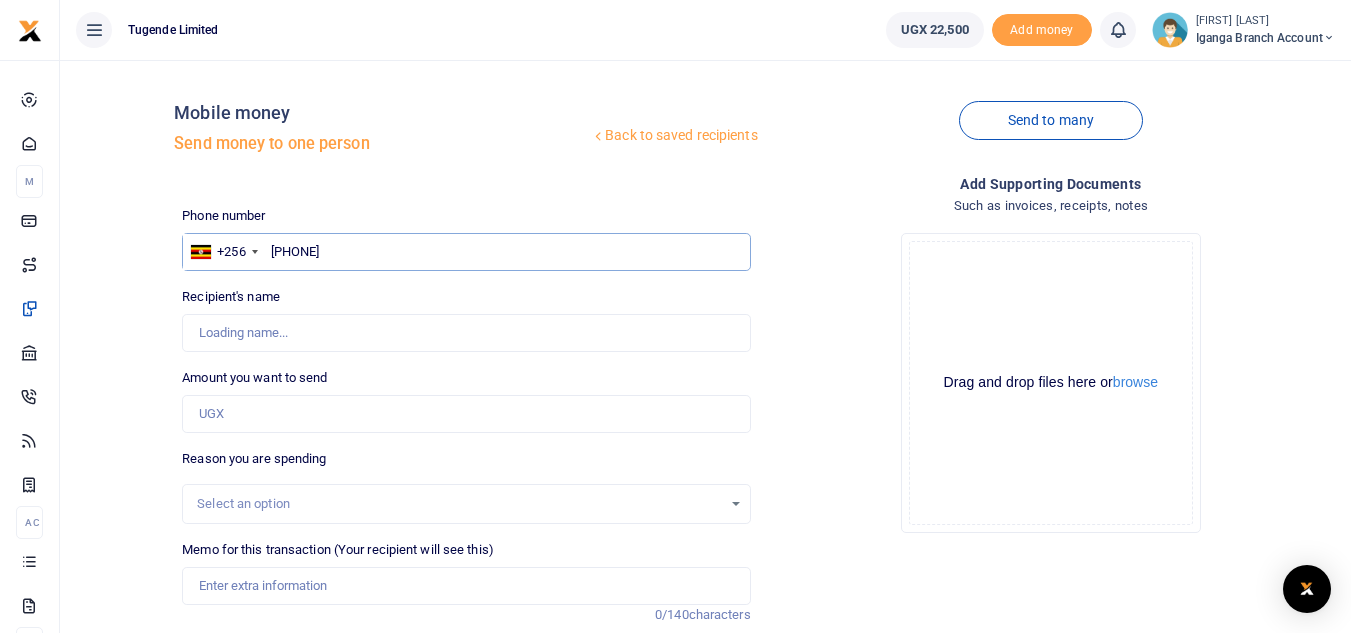click on "[PHONE]" at bounding box center [466, 252] 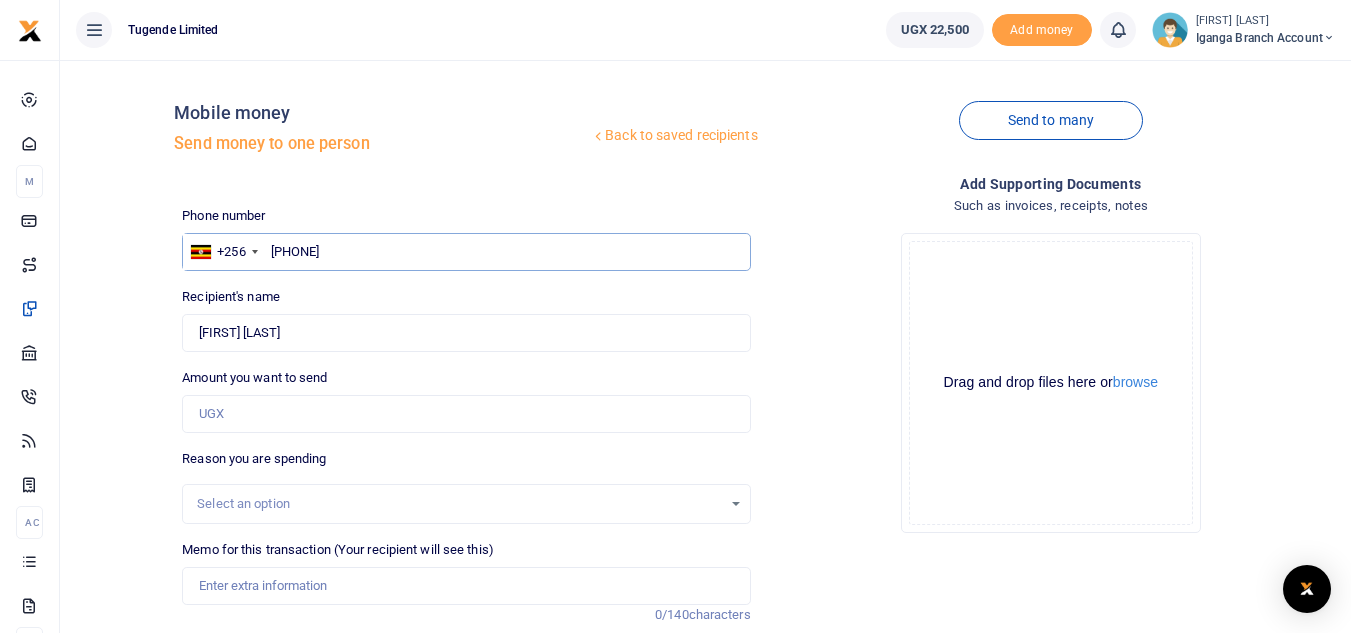 type on "[PHONE]" 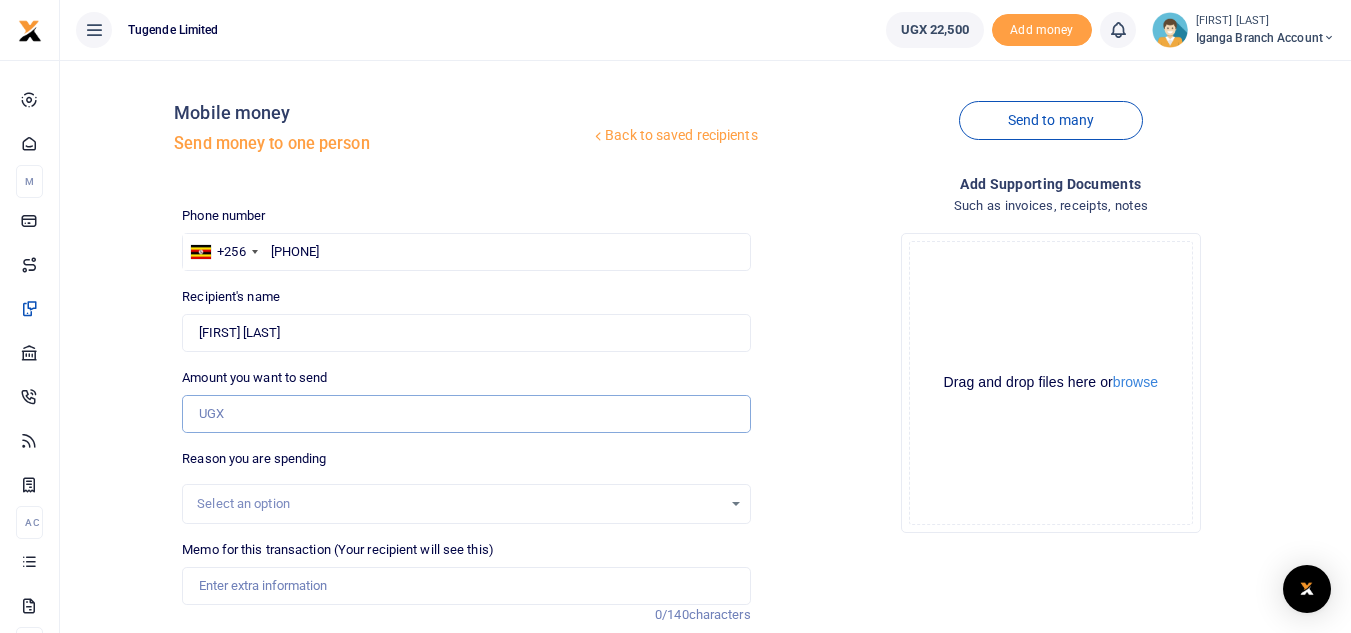 click on "Amount you want to send" at bounding box center [466, 414] 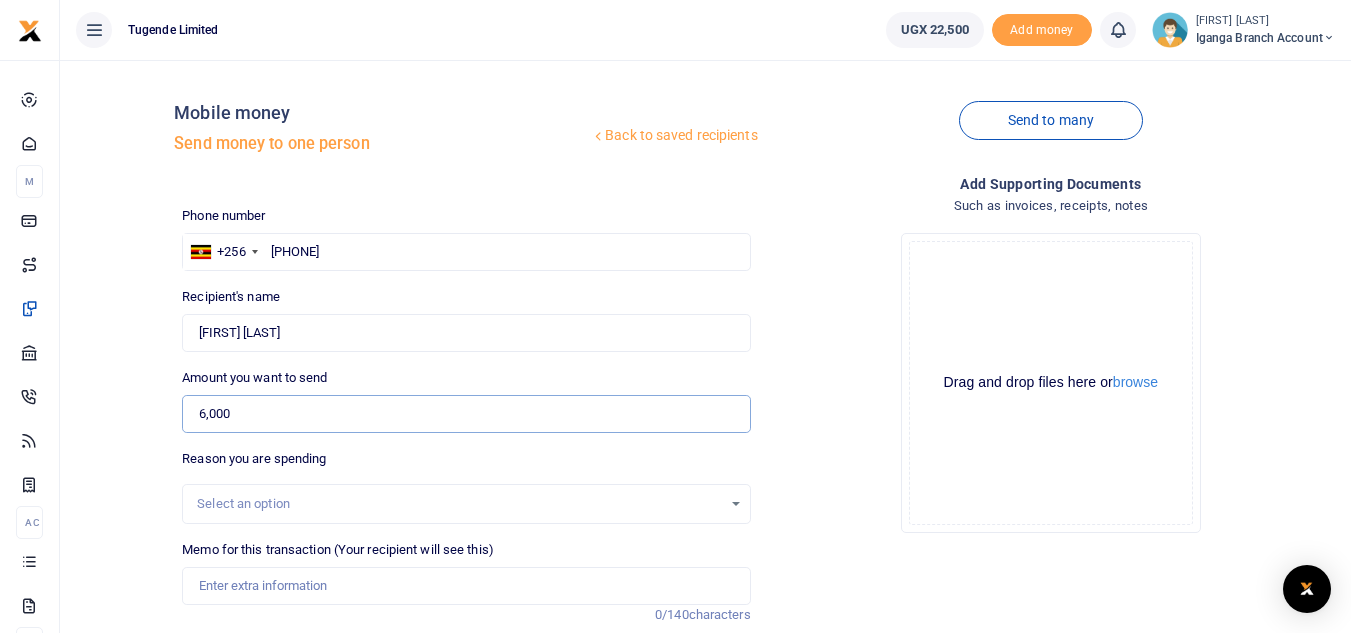 type on "6,000" 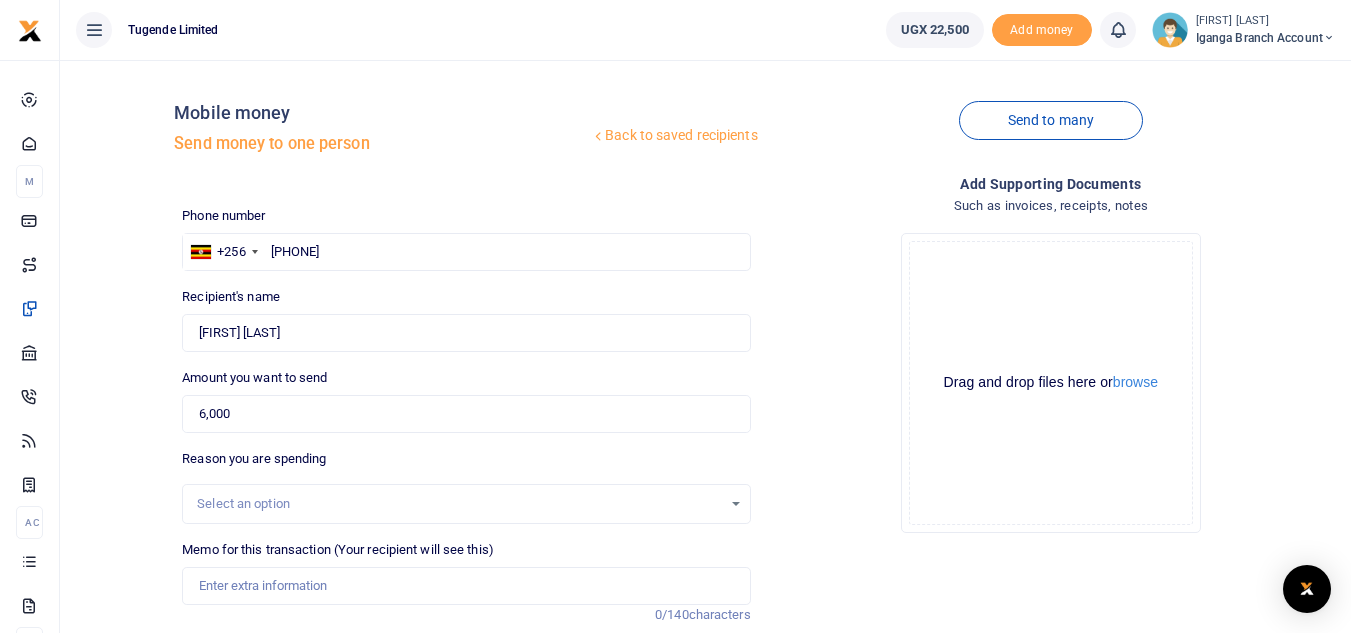 click on "Select an option" at bounding box center (459, 504) 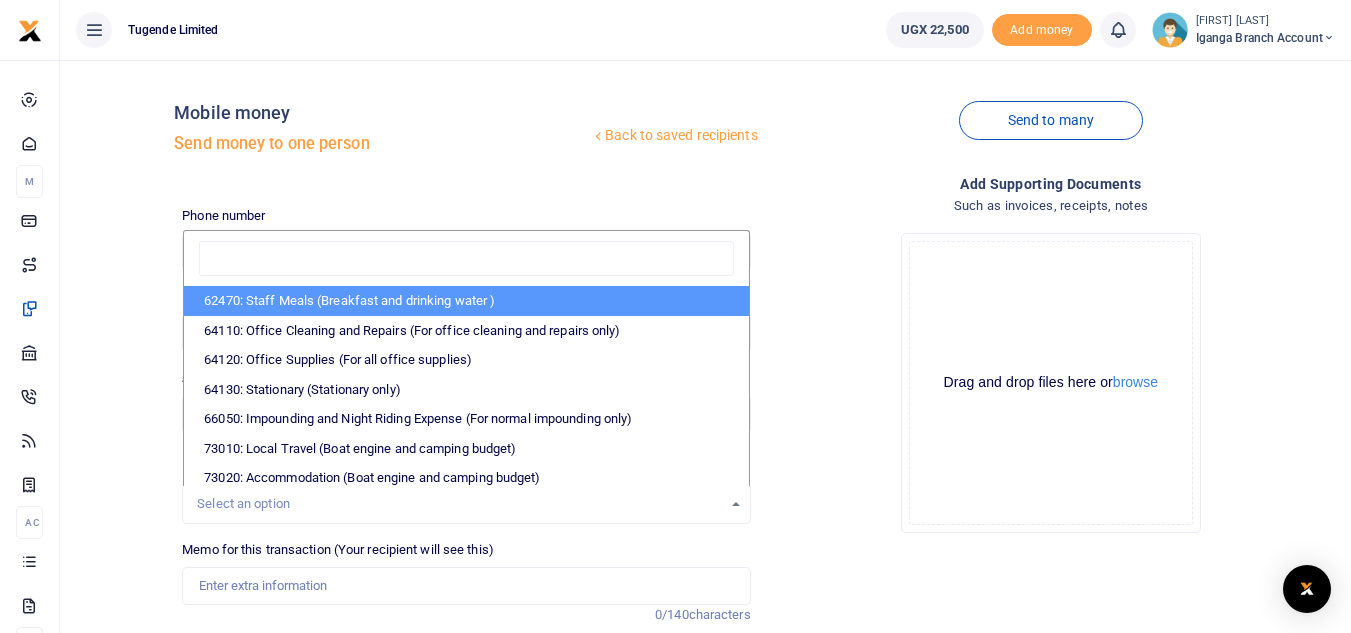 click on "62470: Staff Meals (Breakfast and drinking water )" at bounding box center [466, 301] 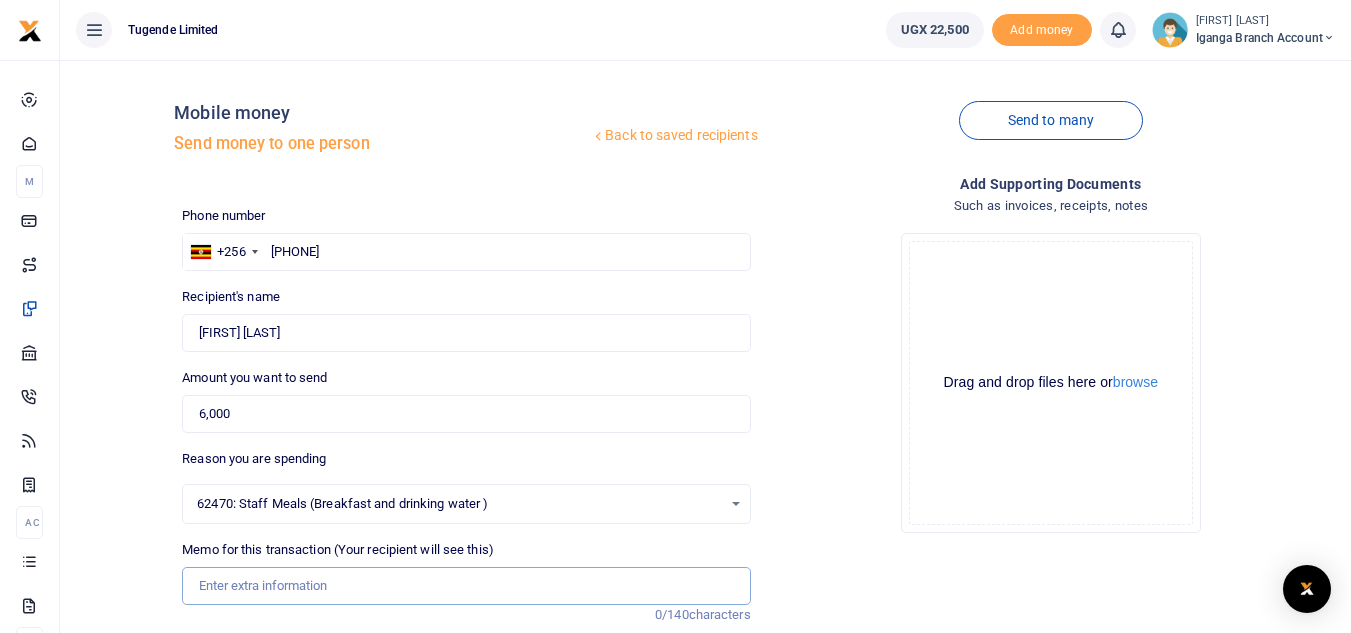 paste on "TLUG015764 51000" 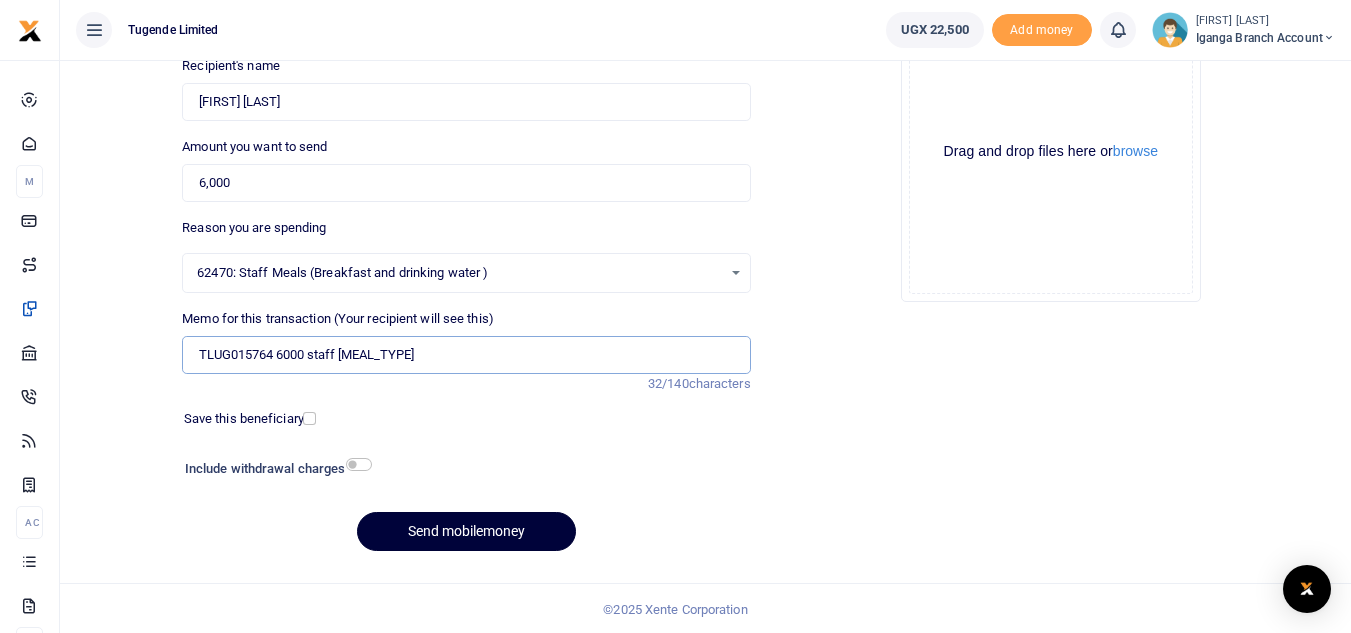 scroll, scrollTop: 233, scrollLeft: 0, axis: vertical 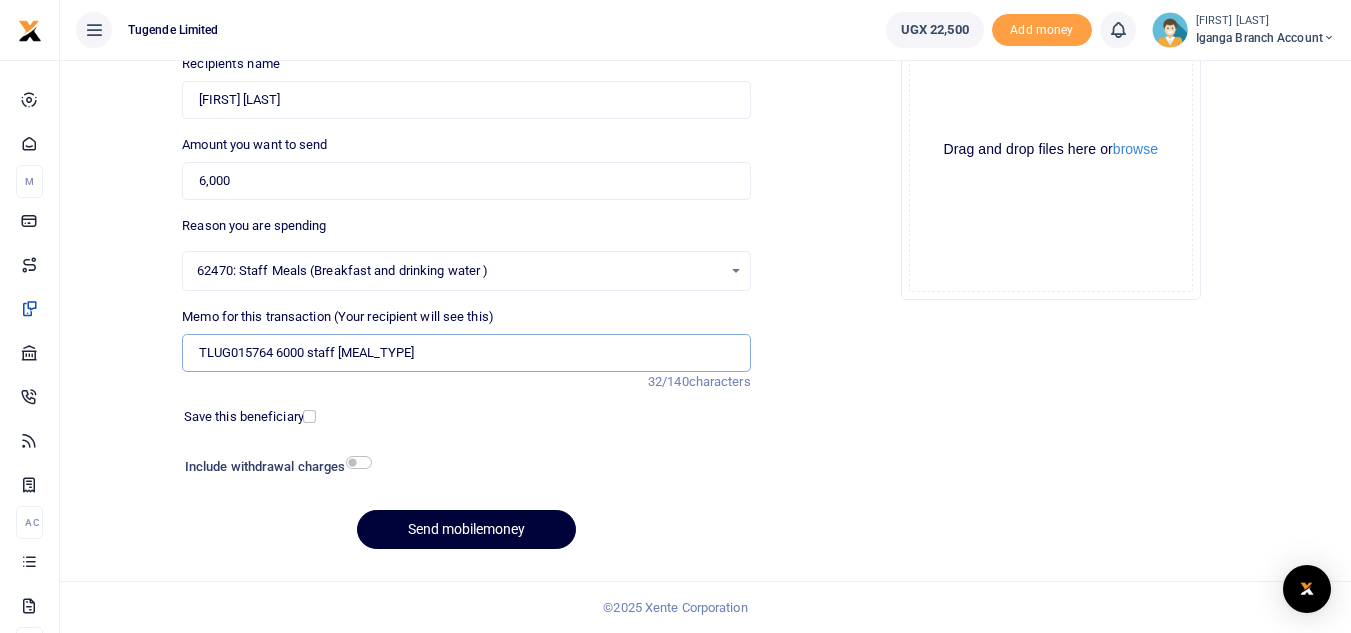 type on "TLUG015764 6000 staff [MEAL_TYPE]" 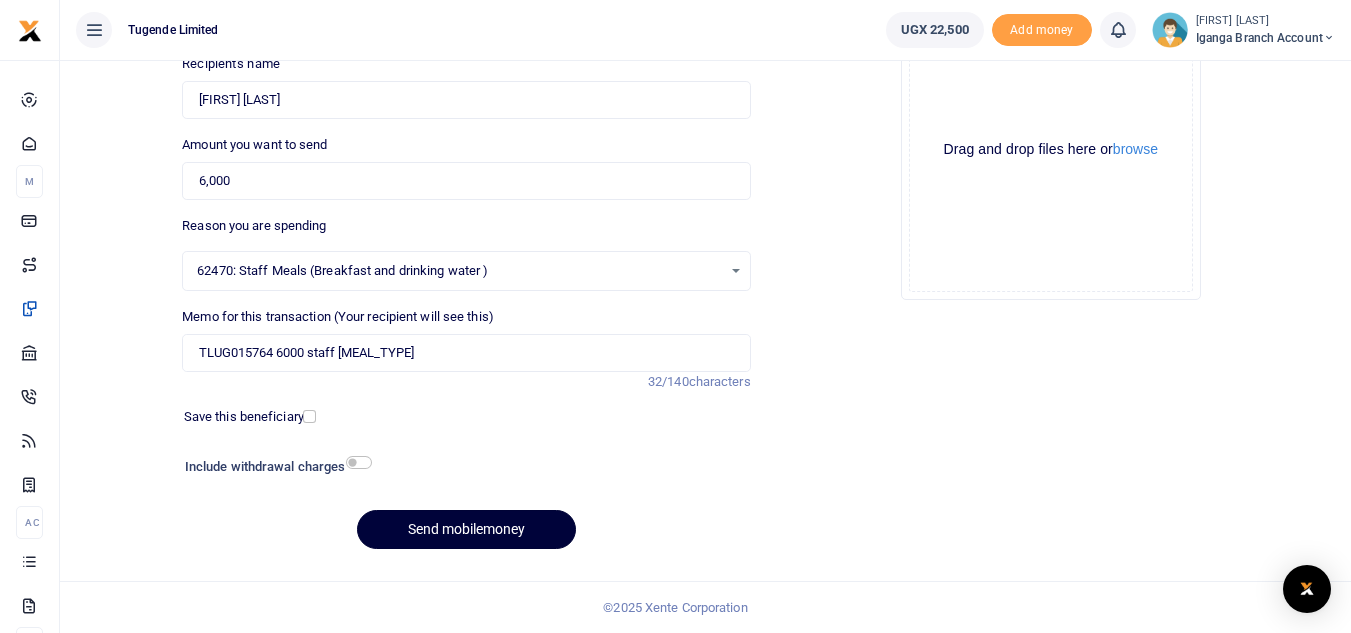 click on "Send mobilemoney" at bounding box center [466, 529] 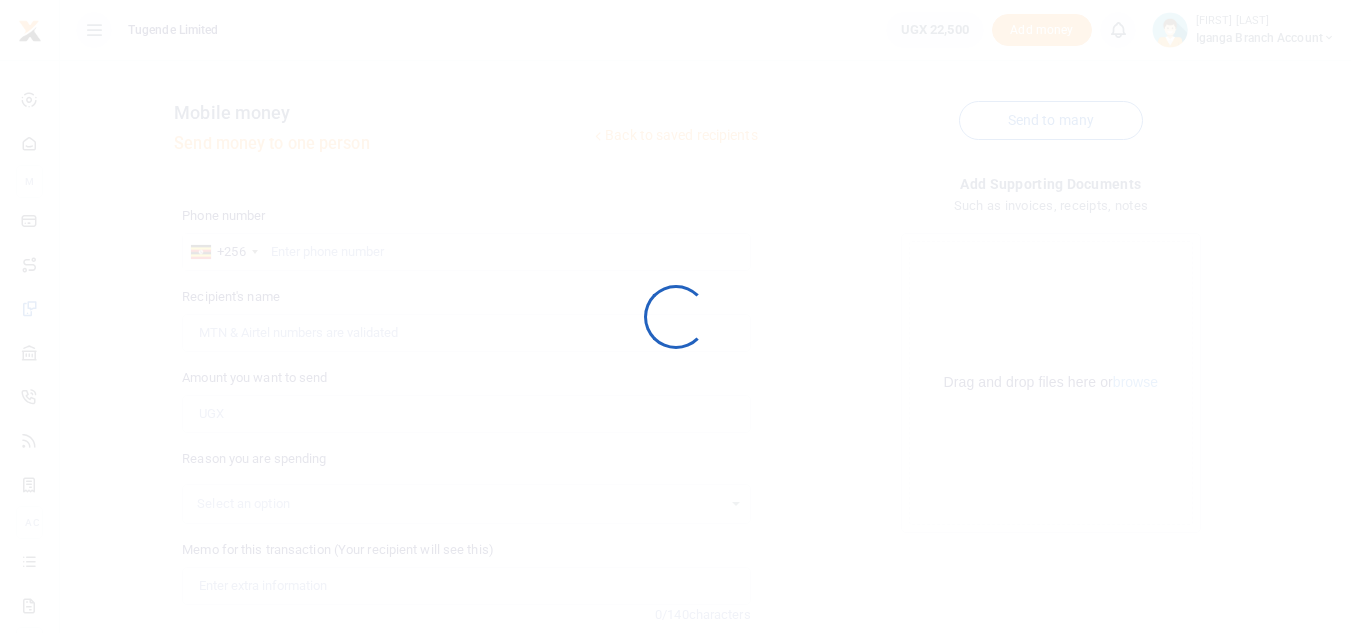 scroll, scrollTop: 233, scrollLeft: 0, axis: vertical 